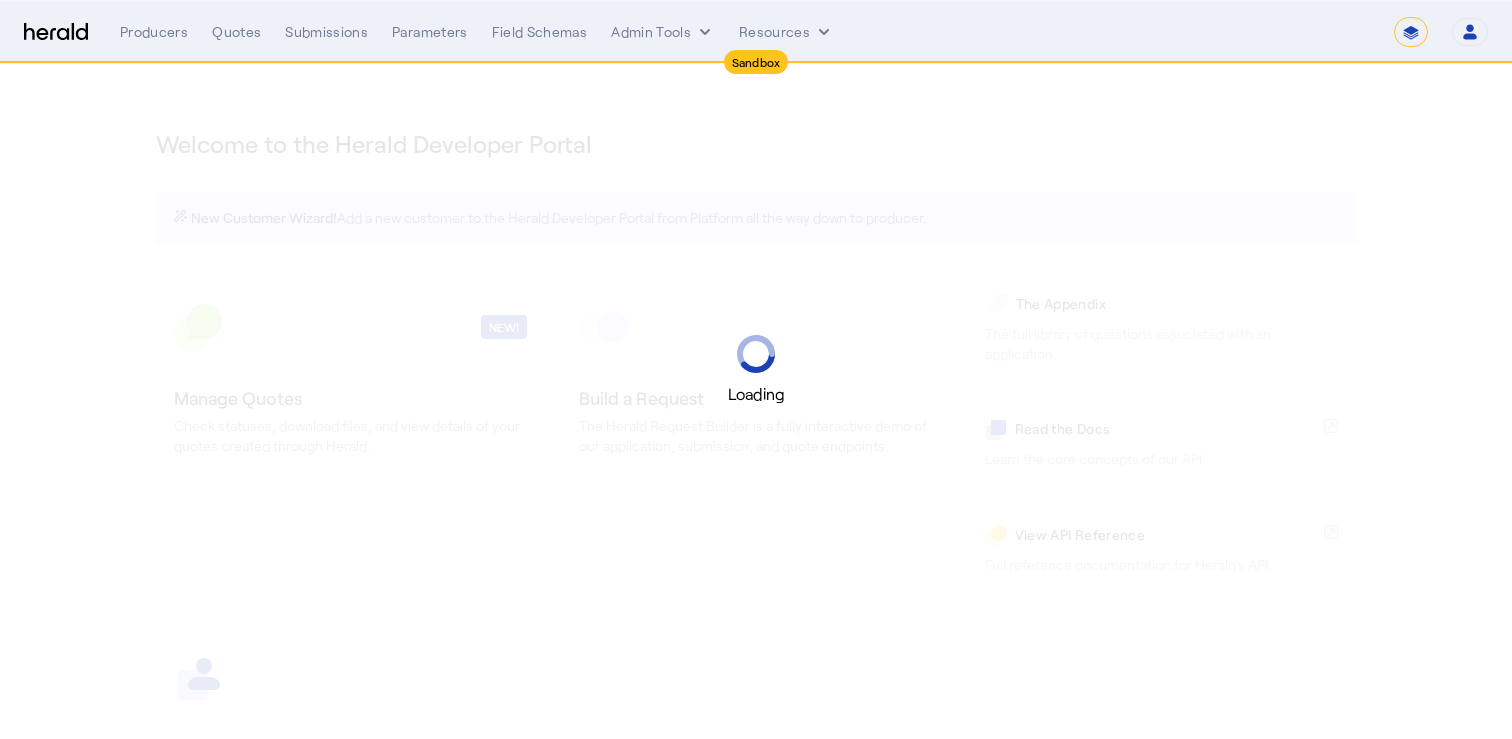 select on "*******" 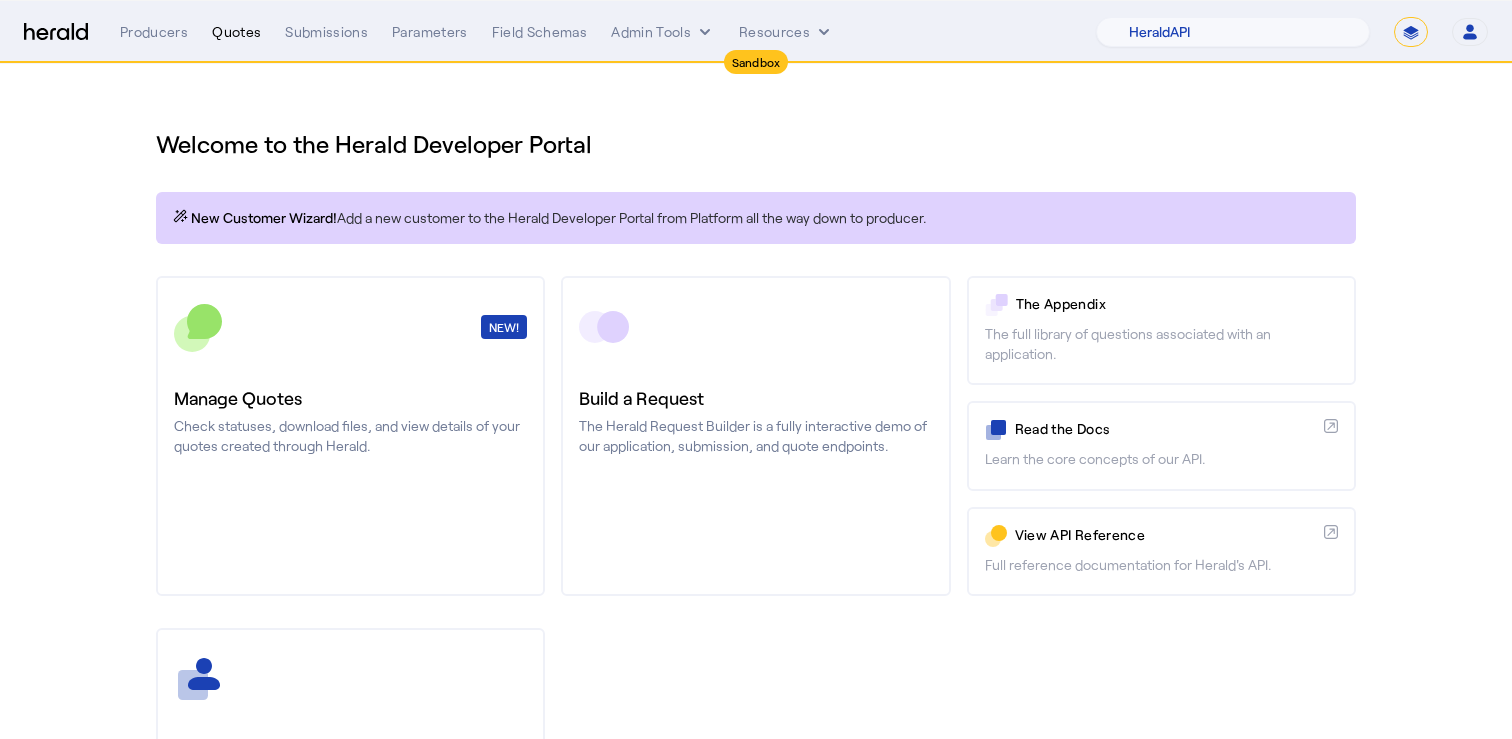 click on "Quotes" at bounding box center [236, 32] 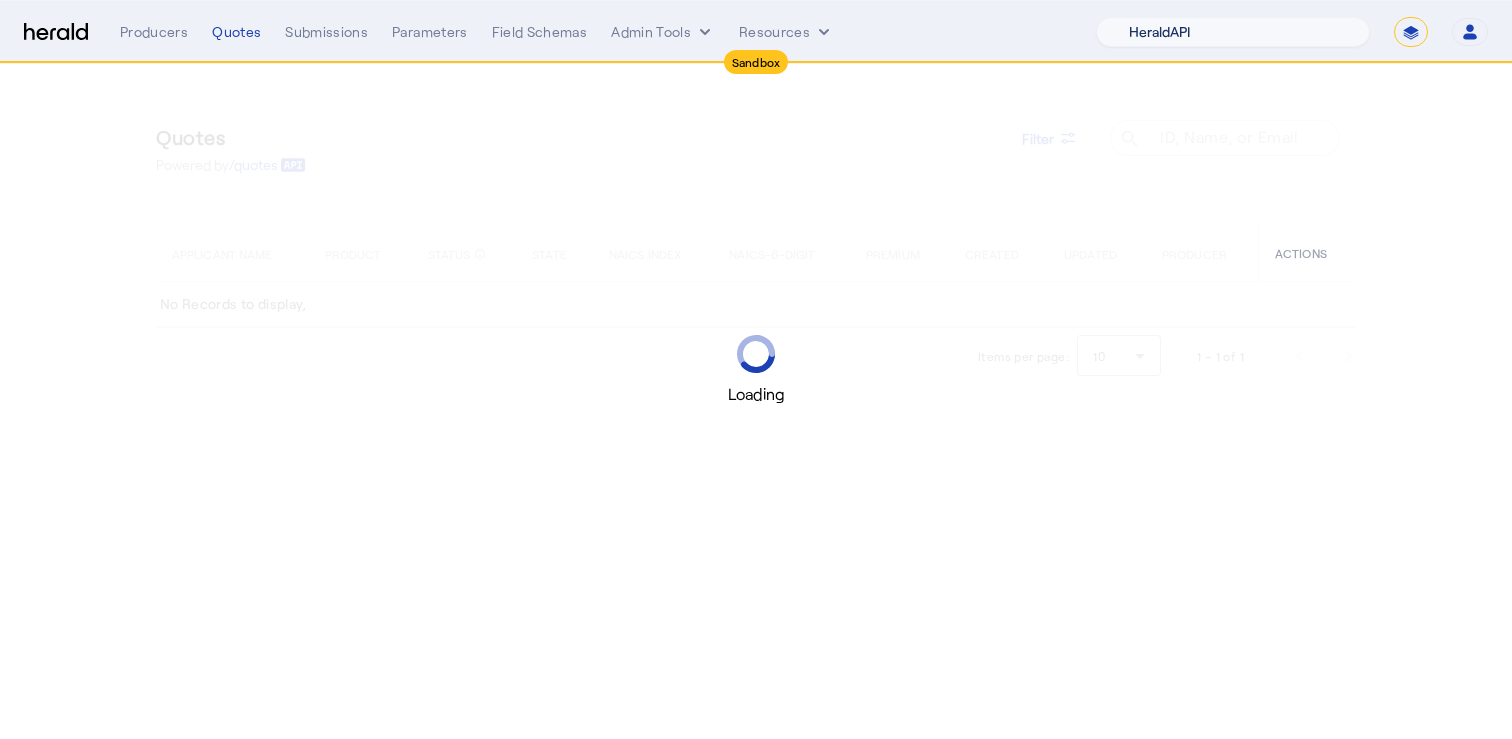click on "1Fort   Acrisure   Acturis   Affinity Advisors   Affinity Risk   Agentero   AmWins   Anzen   Aon   Appulate   Arch   Assurely   BTIS   Babbix   Berxi   Billy   BindHQ   Bold Penguin    Bolt   Bond   Boxx   Brightway   Brit Demo Sandbox   Broker Buddha   Buddy   Bunker   Burns Wilcox   CNA Test   CRC   CS onboarding test account   Chubb Test   Citadel   Coalition   Coast   Coterie Test   Counterpart    CoverForce   CoverWallet   Coverdash   Coverhound   Cowbell   Cyber Example Platform   CyberPassport   Defy Insurance   Draftrs   ESpecialty   Embroker   Equal Parts   Exavalu   Ezyagent   Federacy Platform   FifthWall   Flow Speciality (Capitola)   Foundation   Founder Shield   Gaya   Gerent   GloveBox   Glow   Growthmill   HW Kaufman   Hartford Steam Boiler   Hawksoft   Heffernan Insurance Brokers   Herald Envoy Testing   HeraldAPI   Hypergato   Inchanted   Indemn.ai   Infinity   Insured.io   Insuremo   Insuritas   Irys   Jencap   Kamillio   Kayna   LTI Mindtree   Layr   Limit   Markel Test   Marsh   Novidea" at bounding box center (1233, 32) 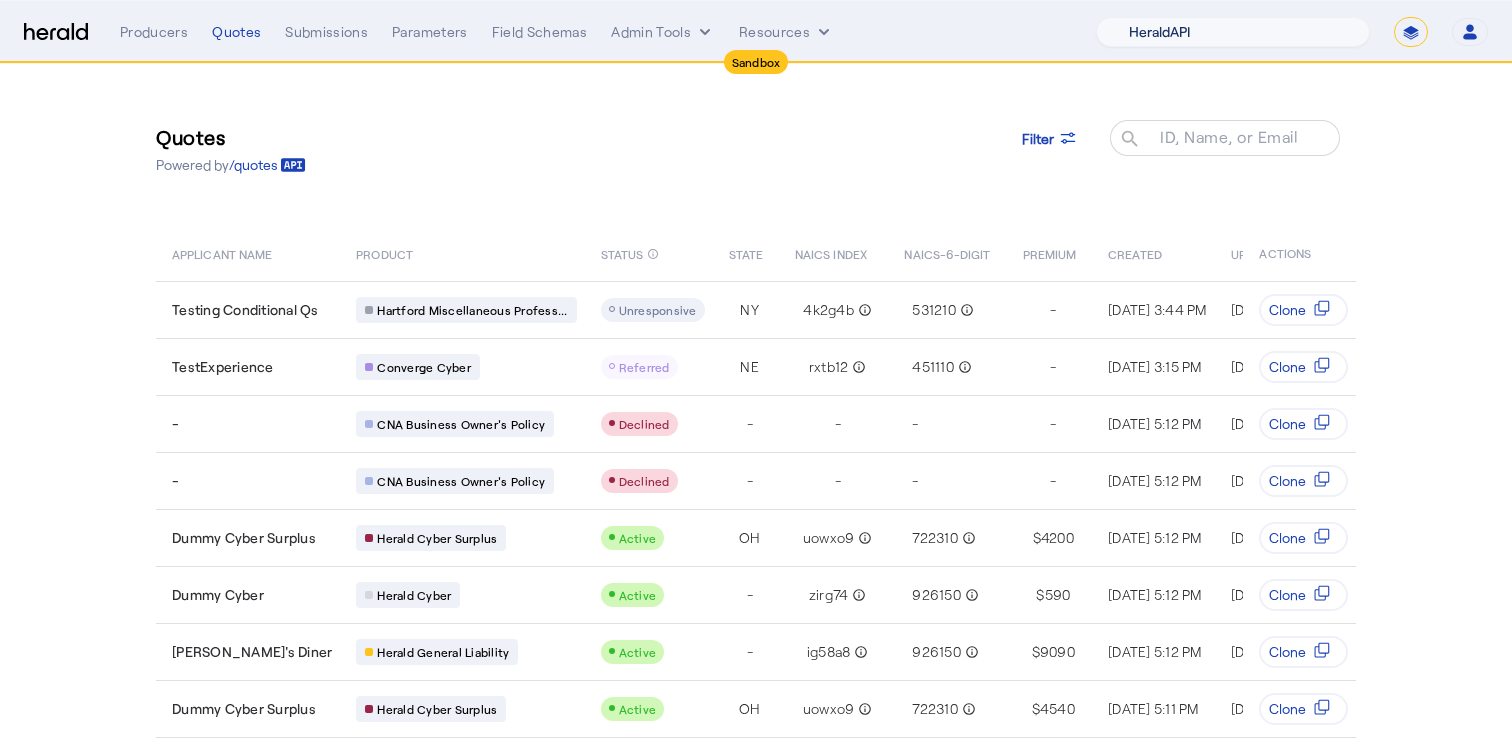 select on "pfm_h3db_crc" 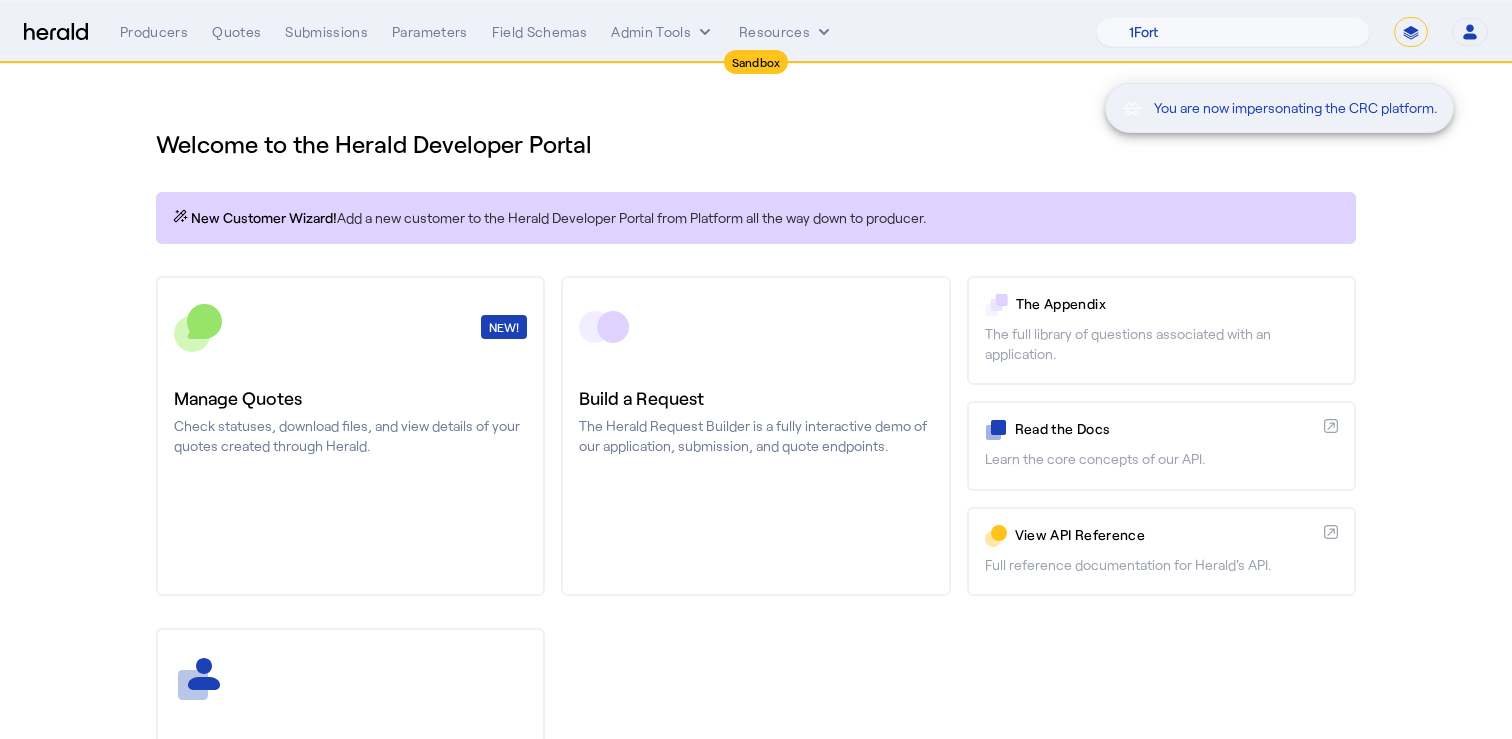 click on "You are now impersonating the CRC platform." at bounding box center (756, 369) 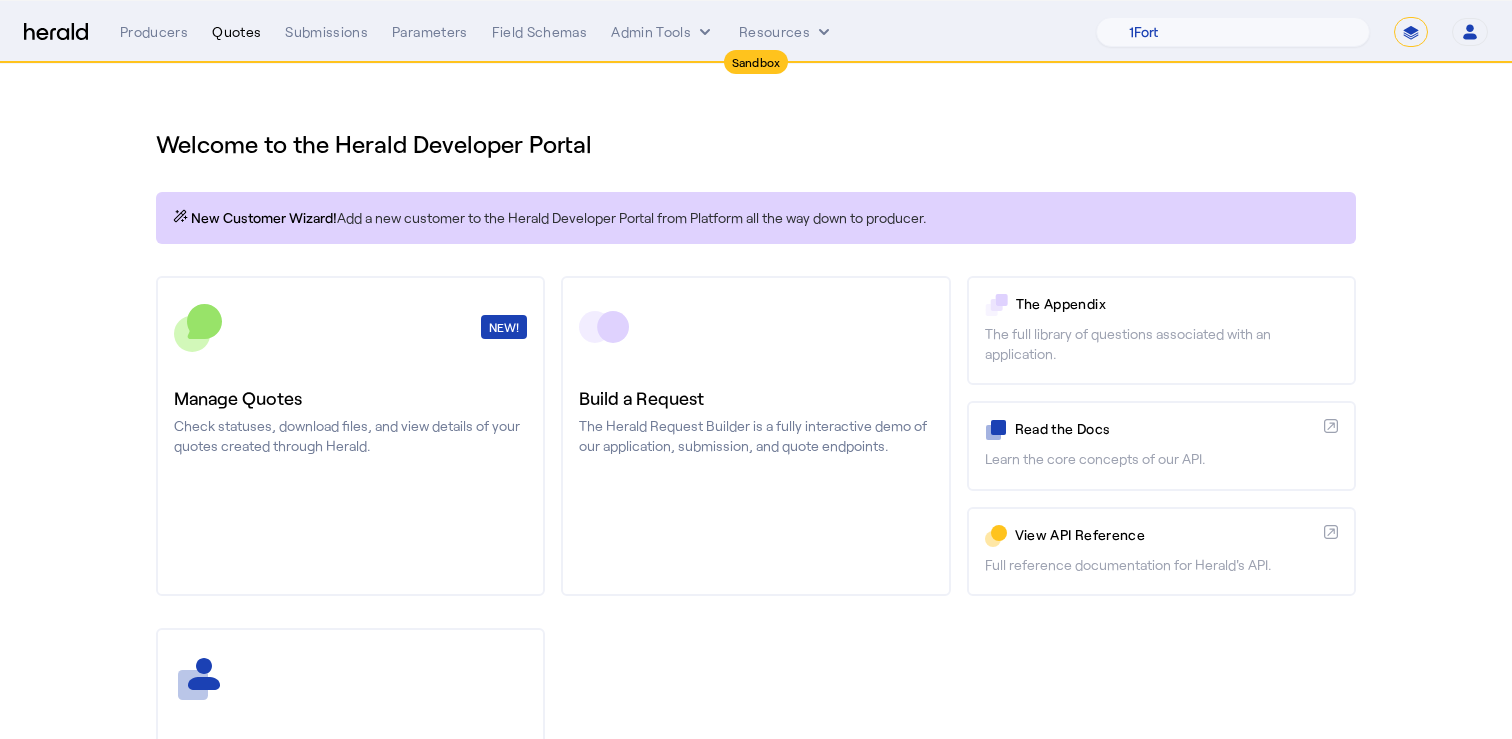 click on "Quotes" at bounding box center (236, 32) 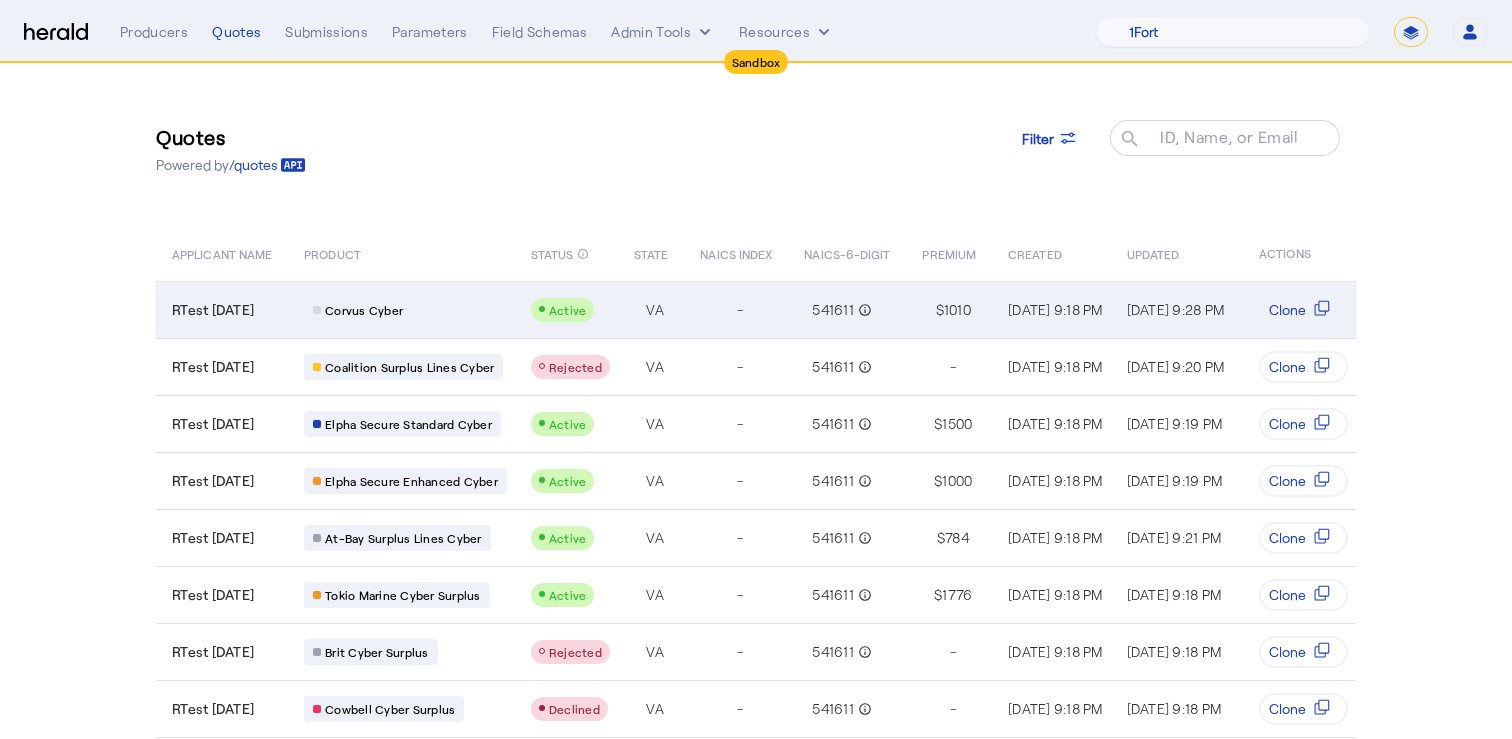click on "RTest 28 July" at bounding box center (213, 310) 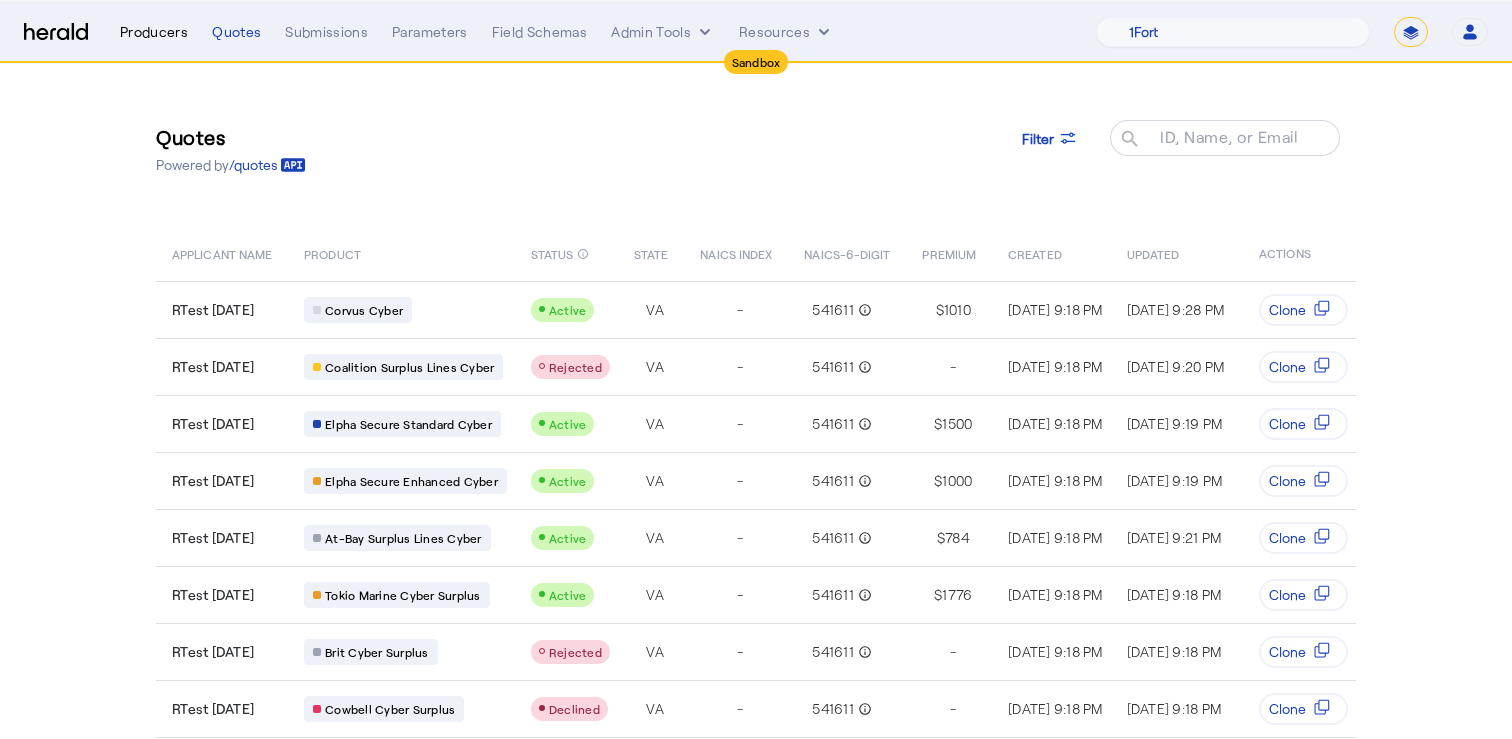 click on "Producers" at bounding box center [154, 32] 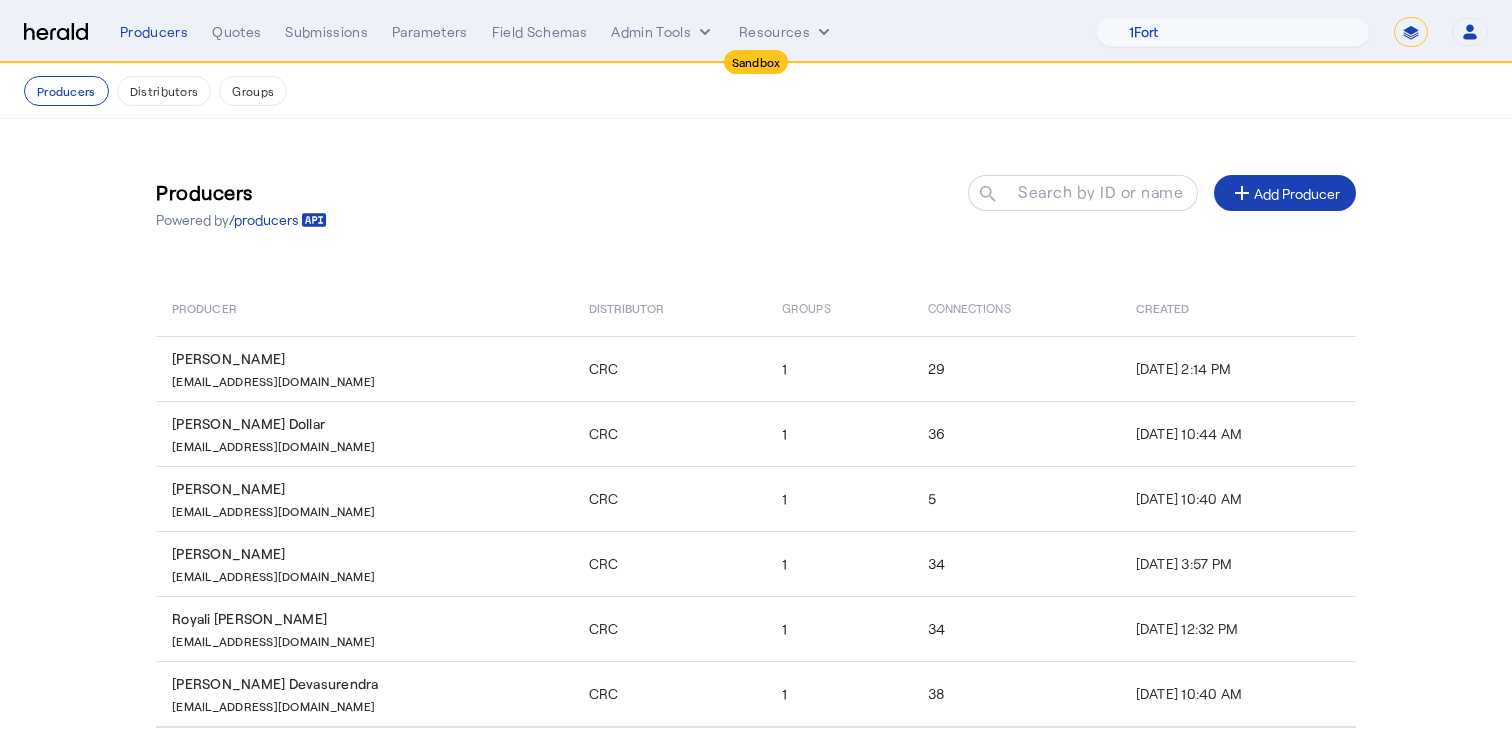 click on "**********" at bounding box center [1411, 32] 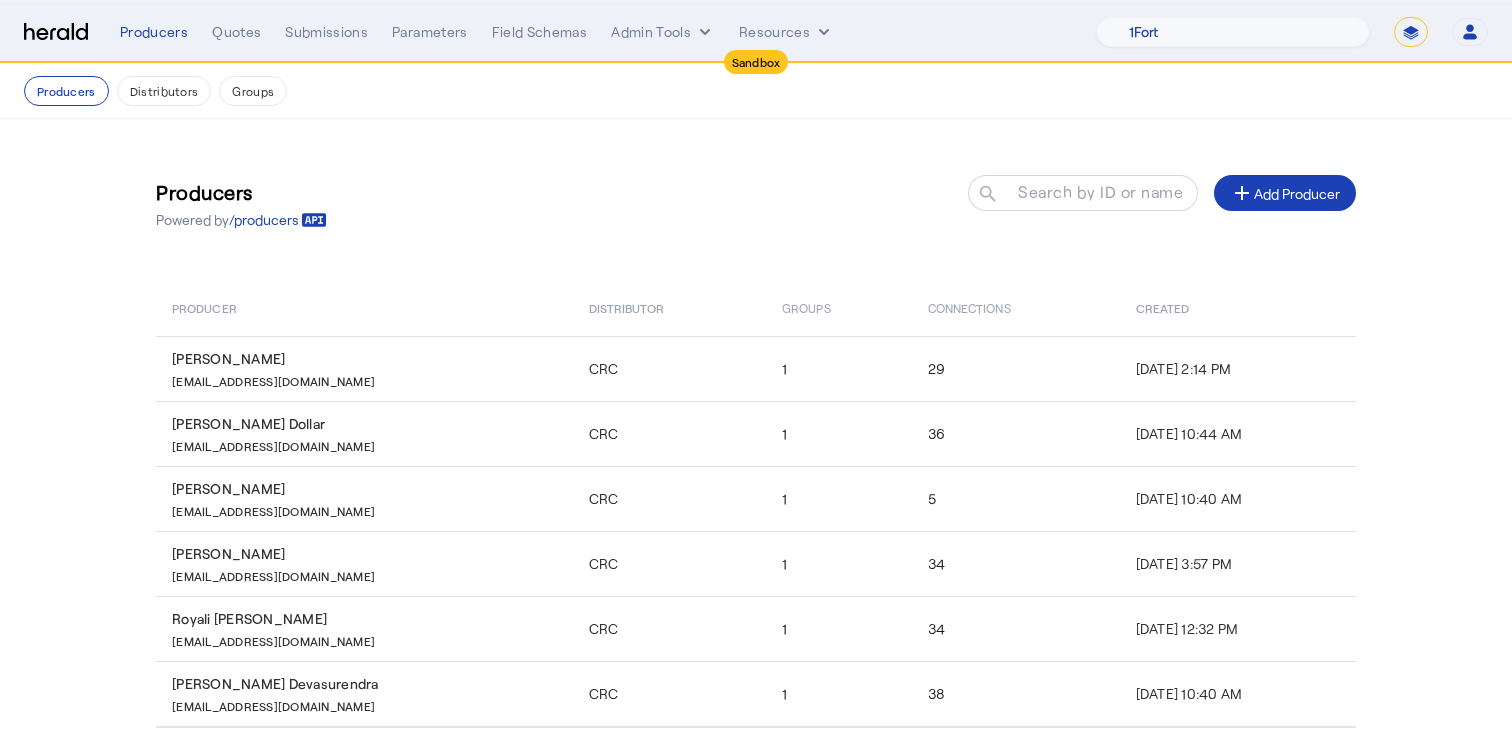 select on "**********" 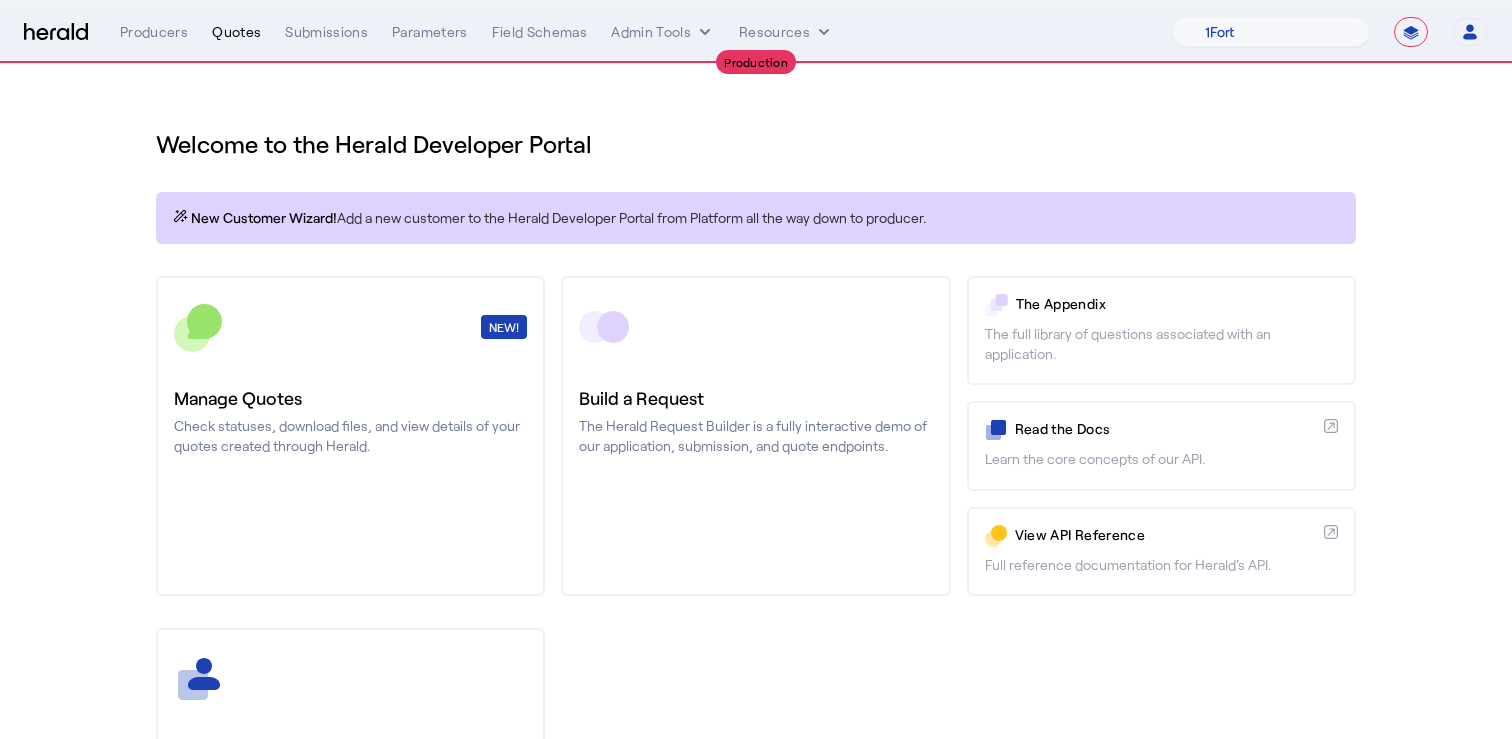 click on "Quotes" at bounding box center [236, 32] 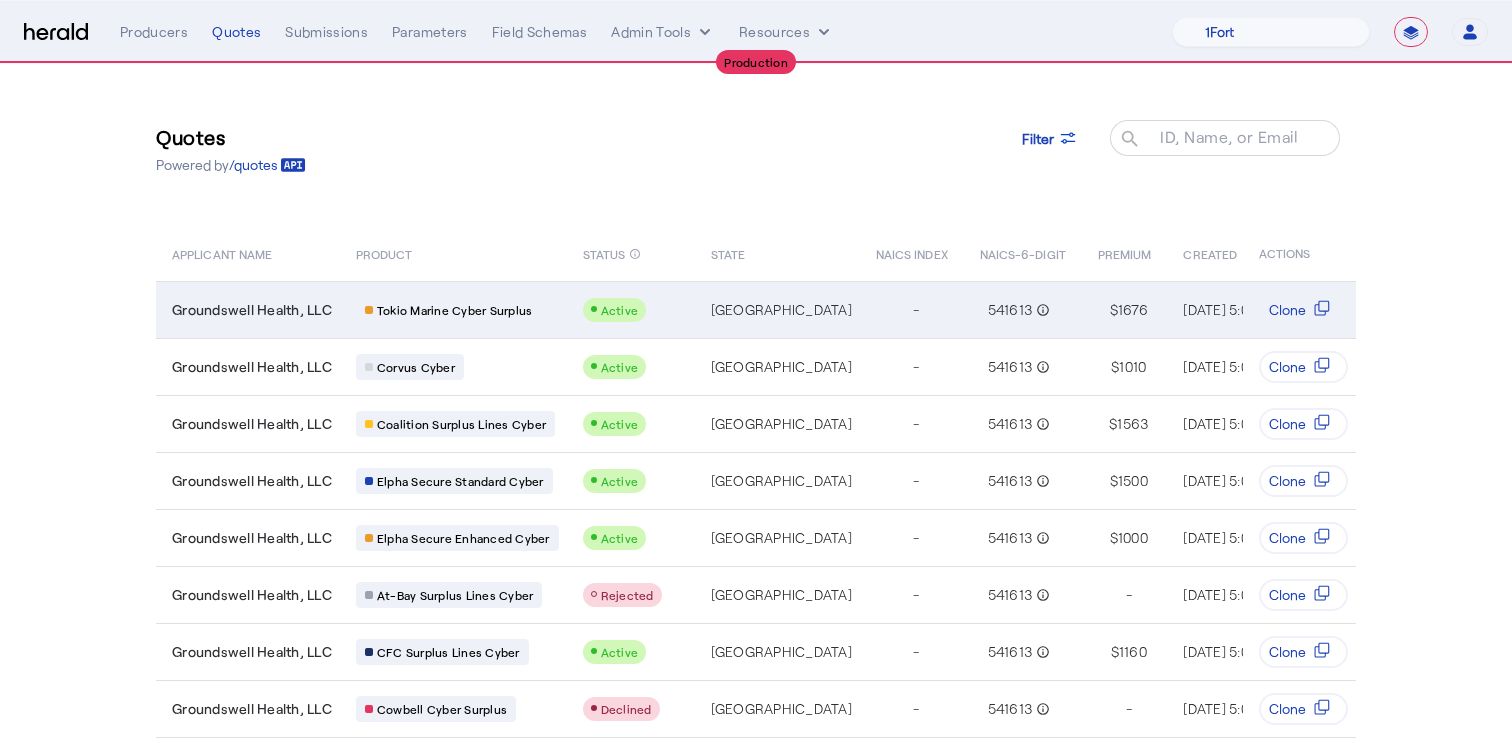 click on "Groundswell Health, LLC" at bounding box center [252, 310] 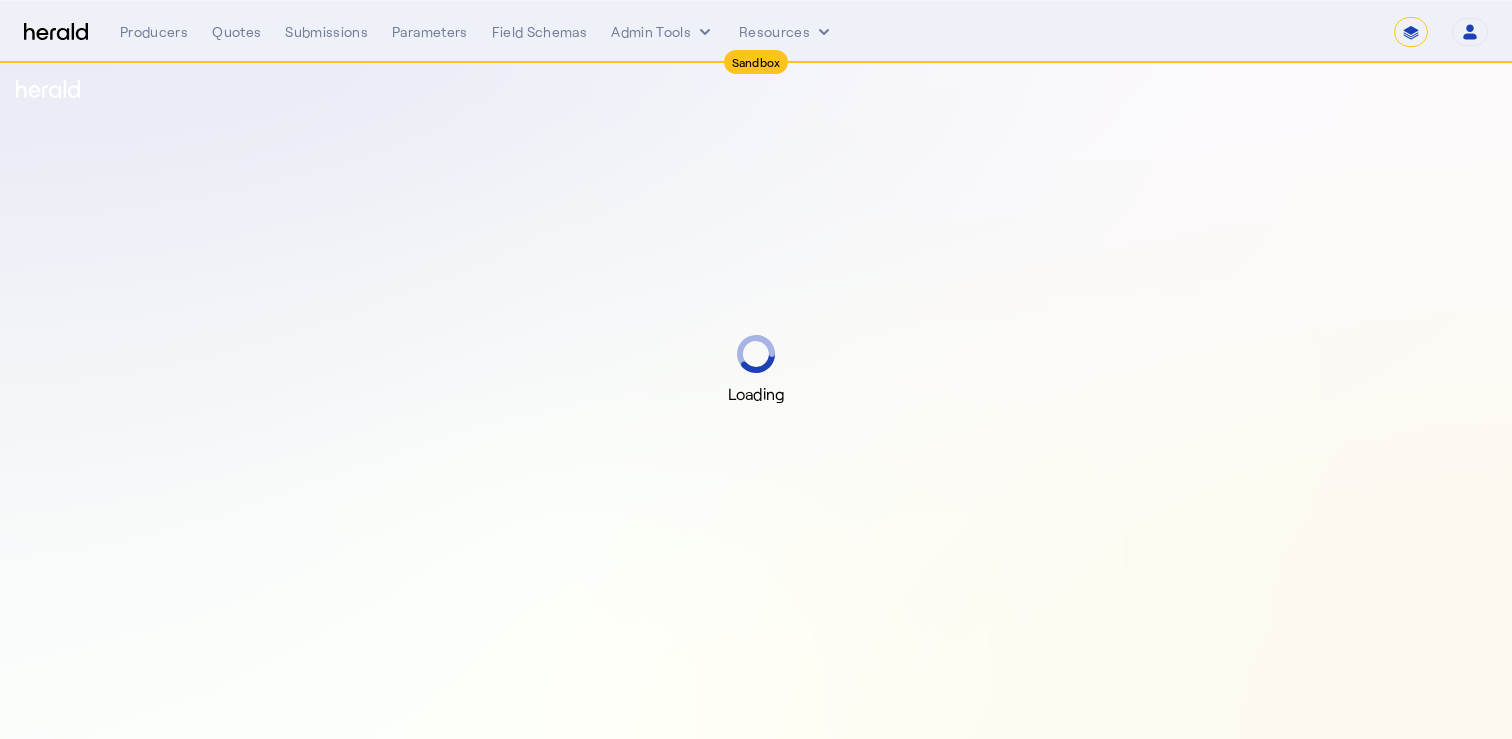 scroll, scrollTop: 0, scrollLeft: 0, axis: both 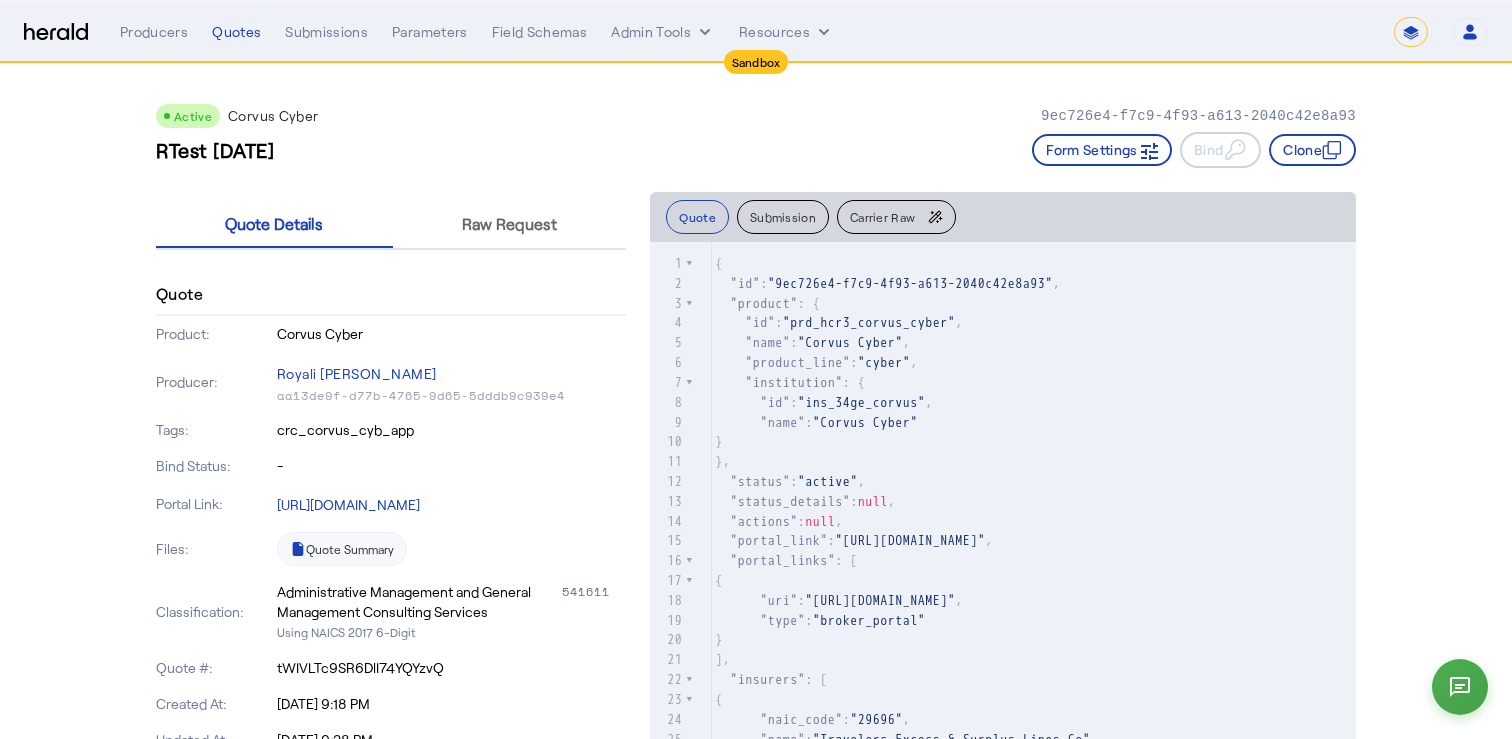 click on "**********" at bounding box center (1441, 32) 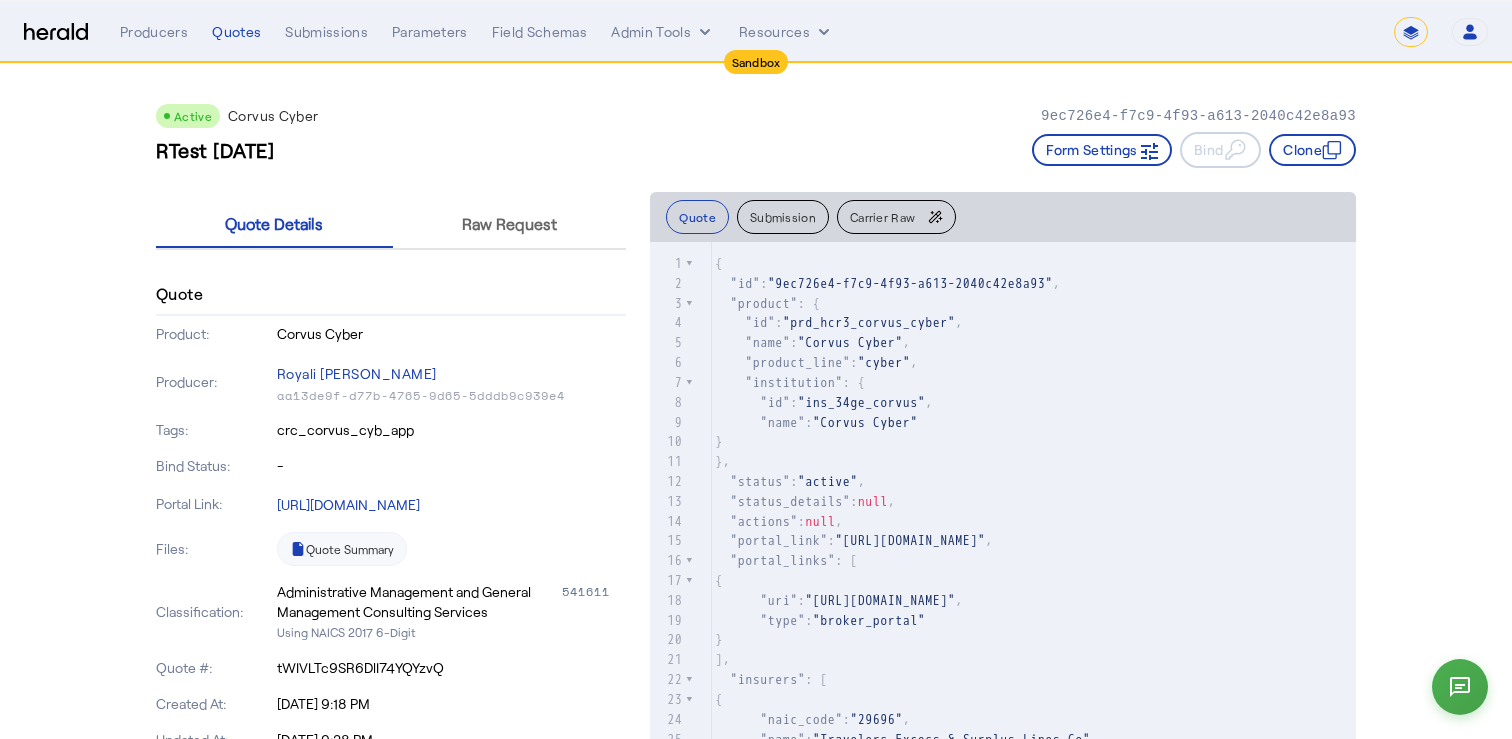 click on "**********" at bounding box center (1411, 32) 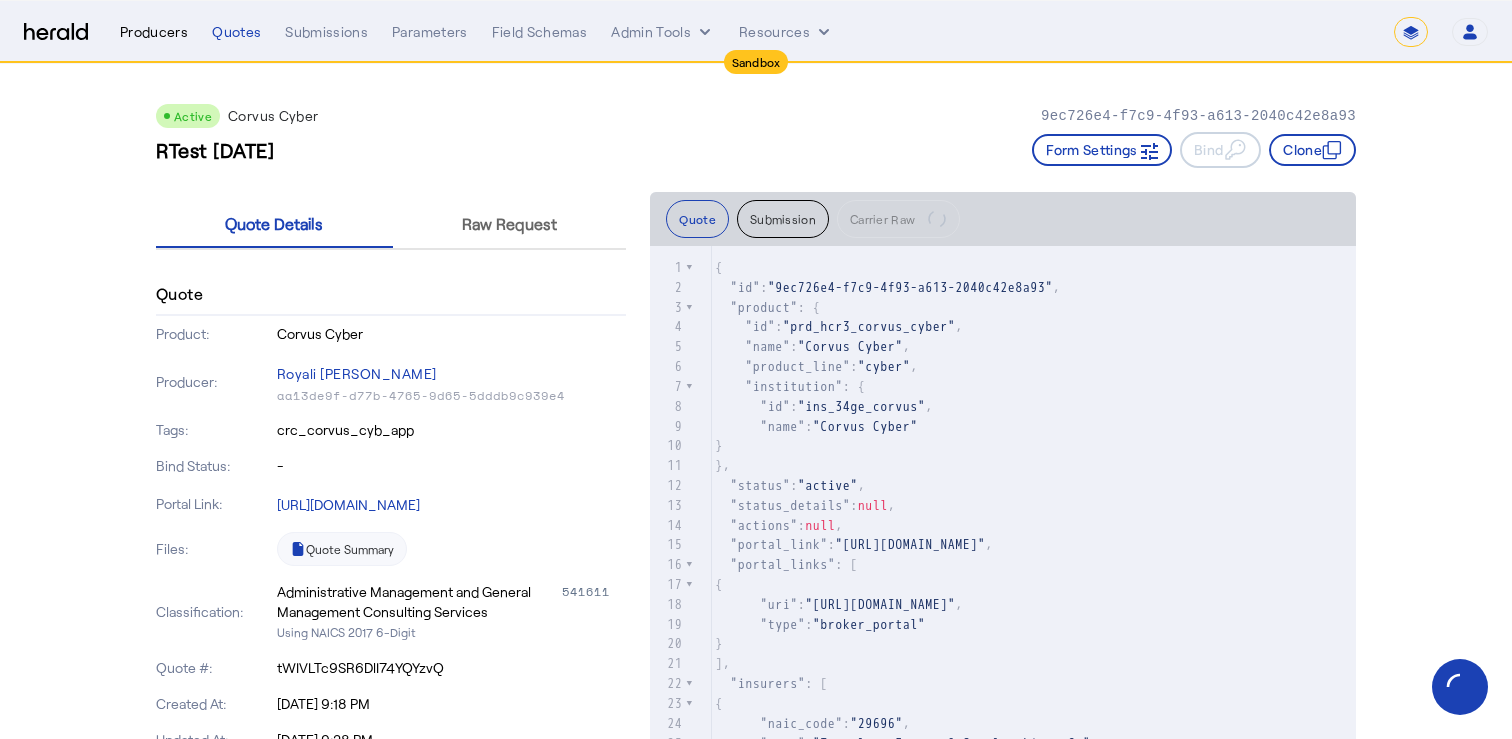 click on "Producers" at bounding box center (154, 32) 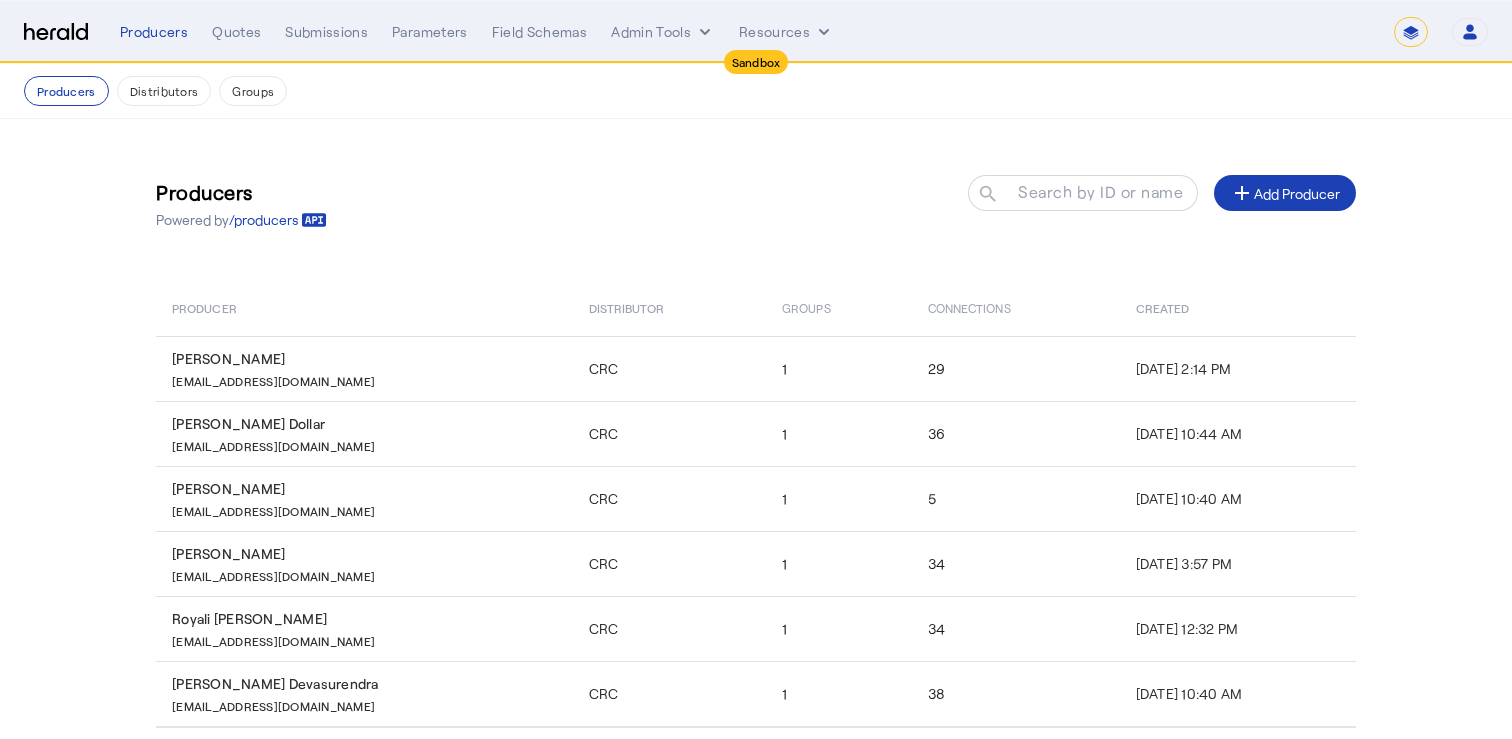 click on "**********" at bounding box center (1411, 32) 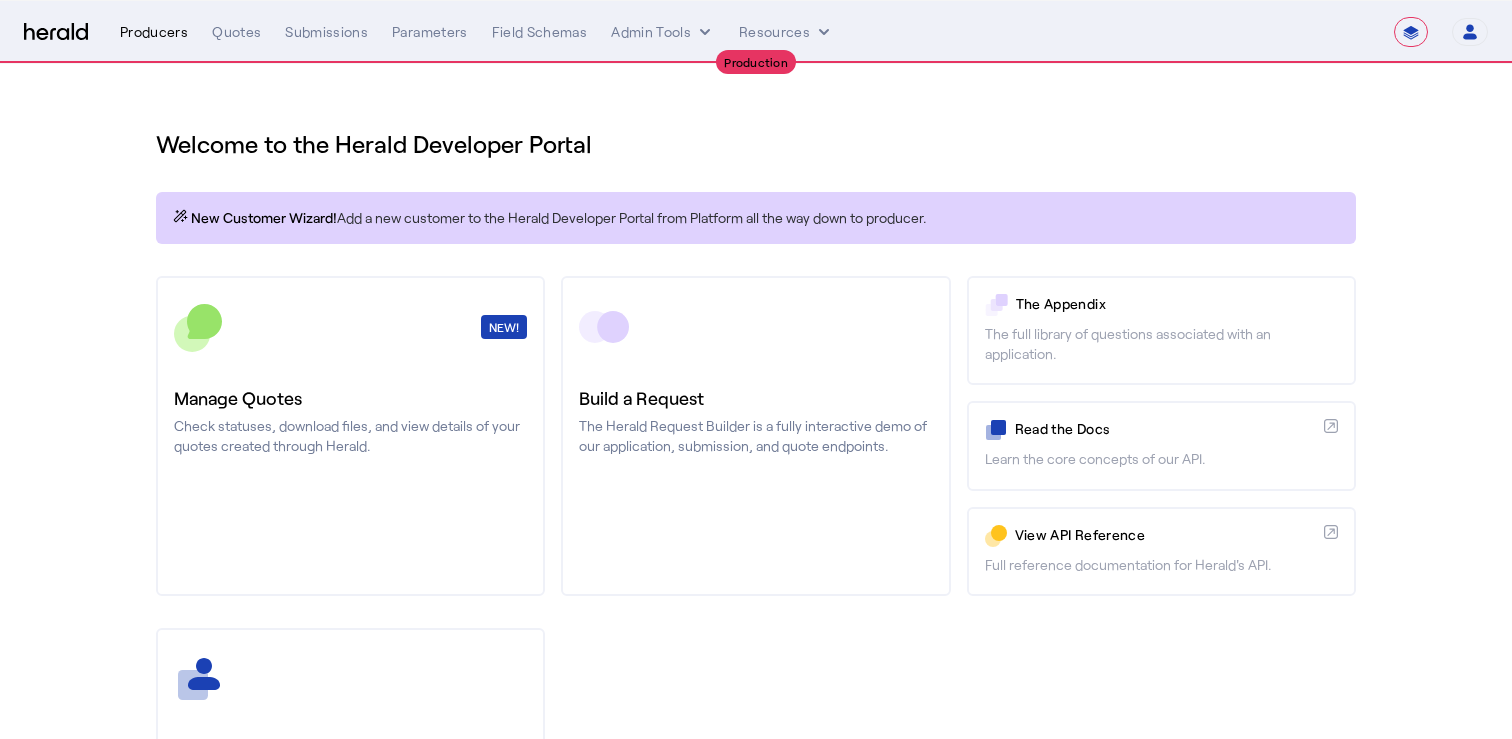 click on "Producers" at bounding box center (154, 32) 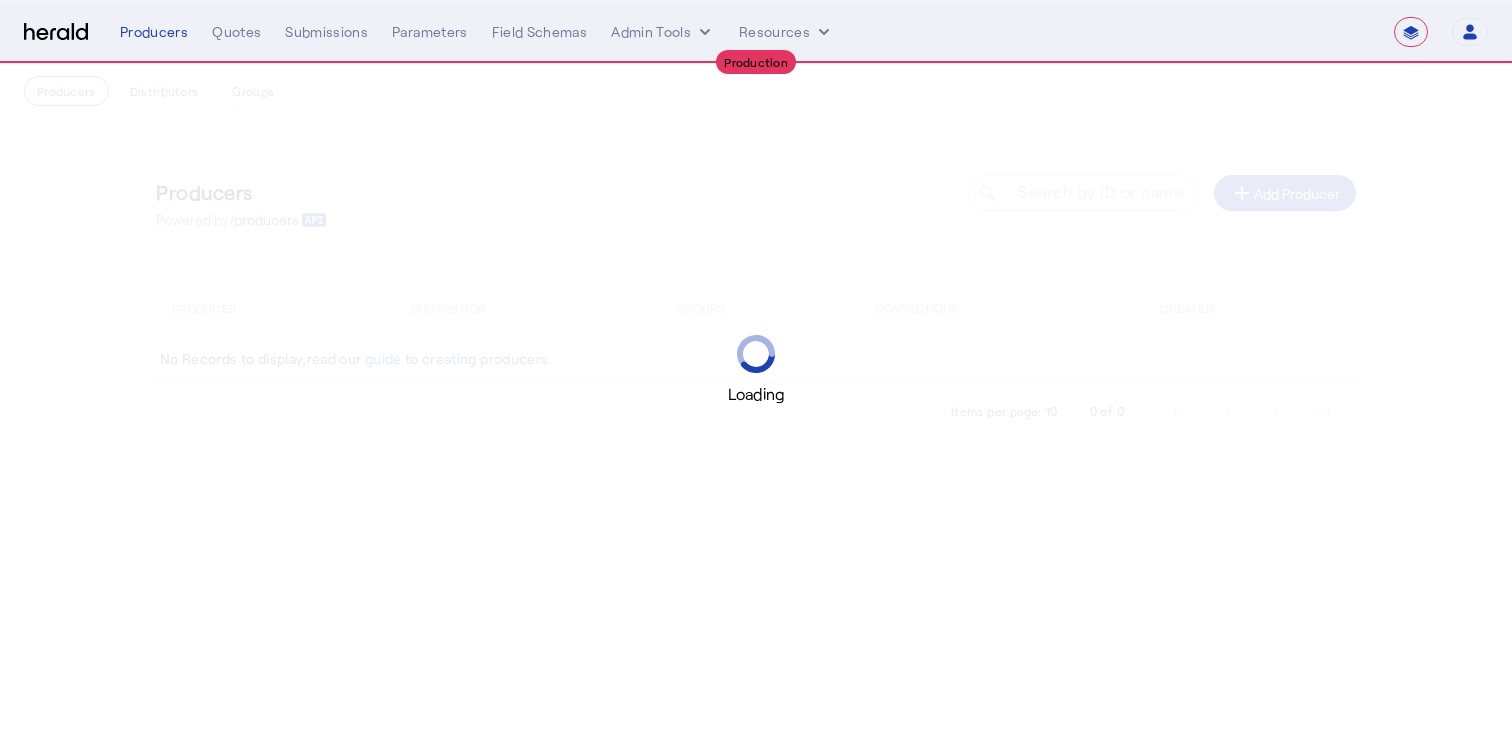 select on "**********" 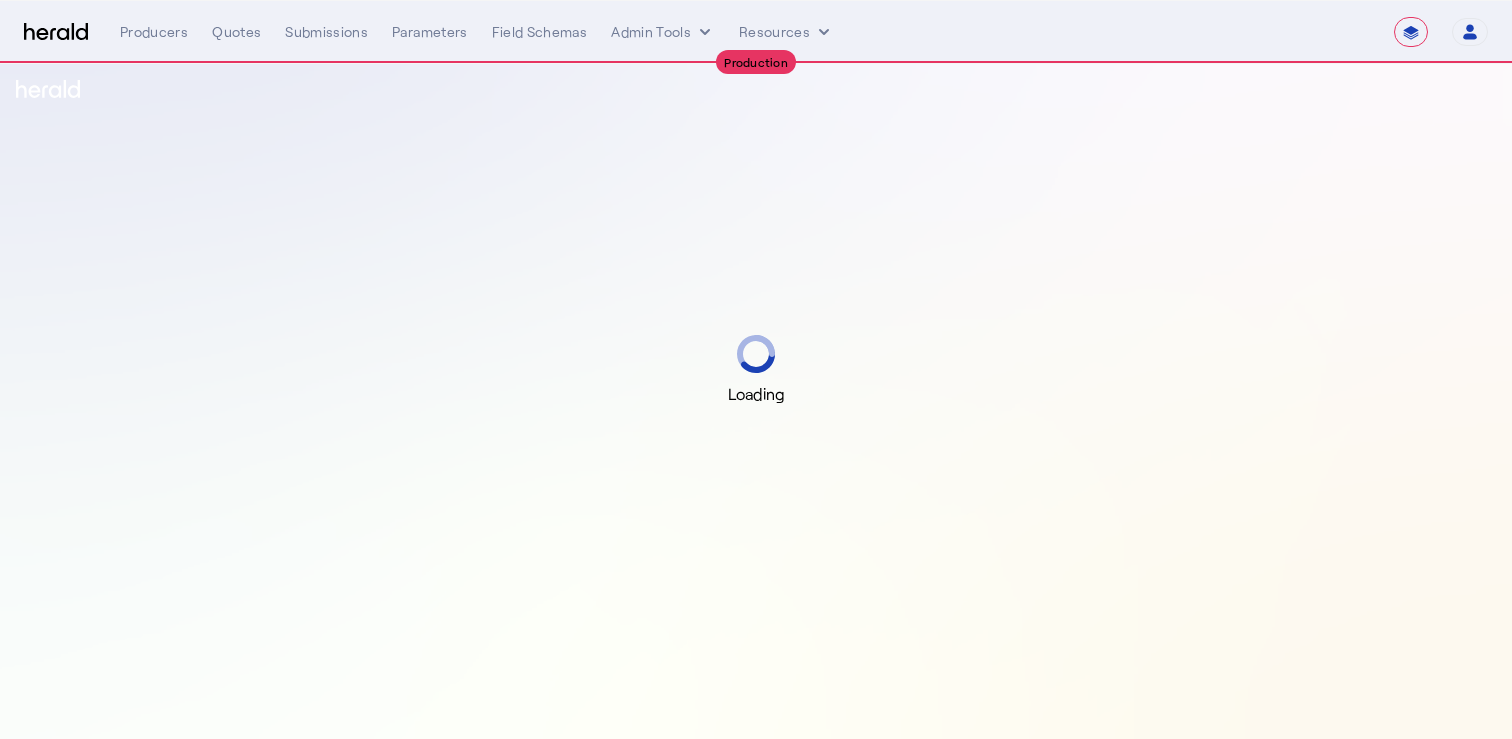select on "**********" 